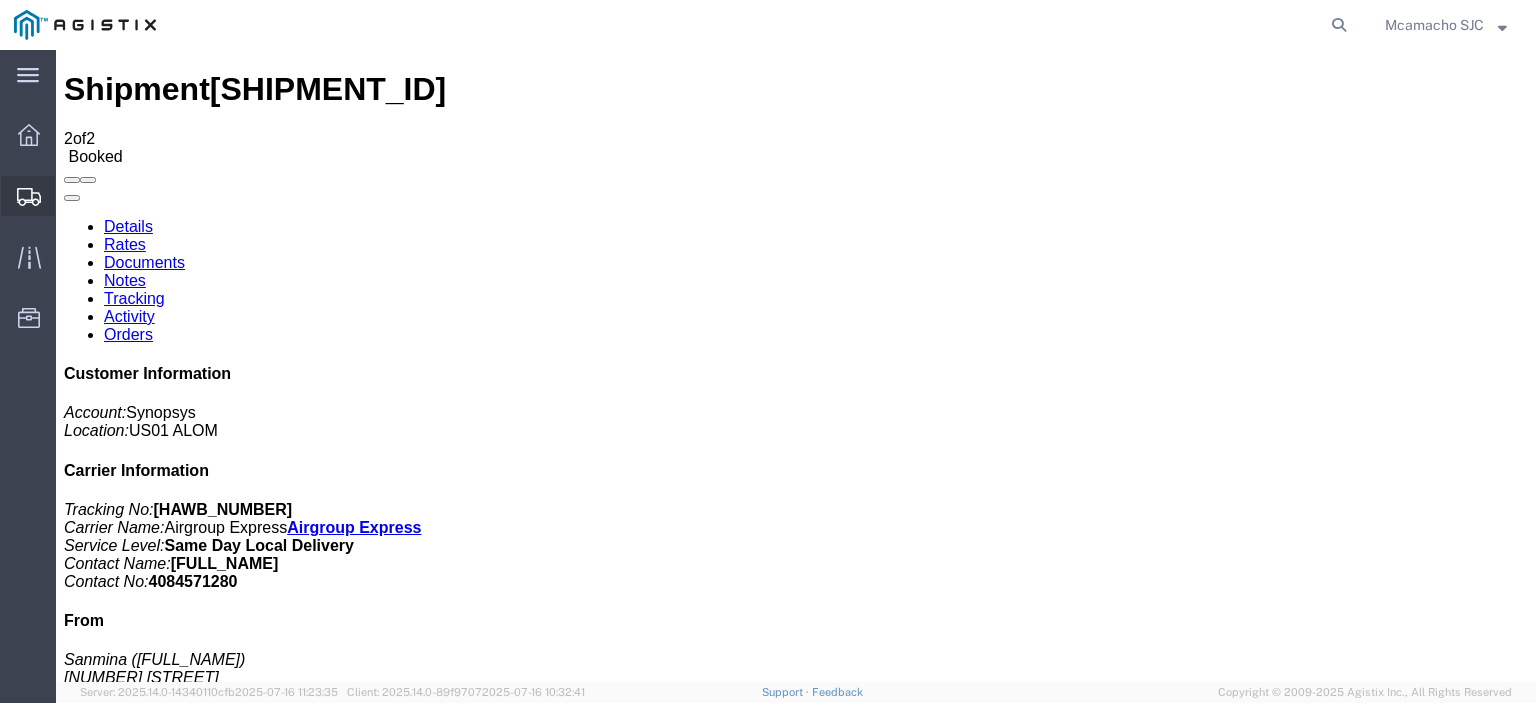 scroll, scrollTop: 0, scrollLeft: 0, axis: both 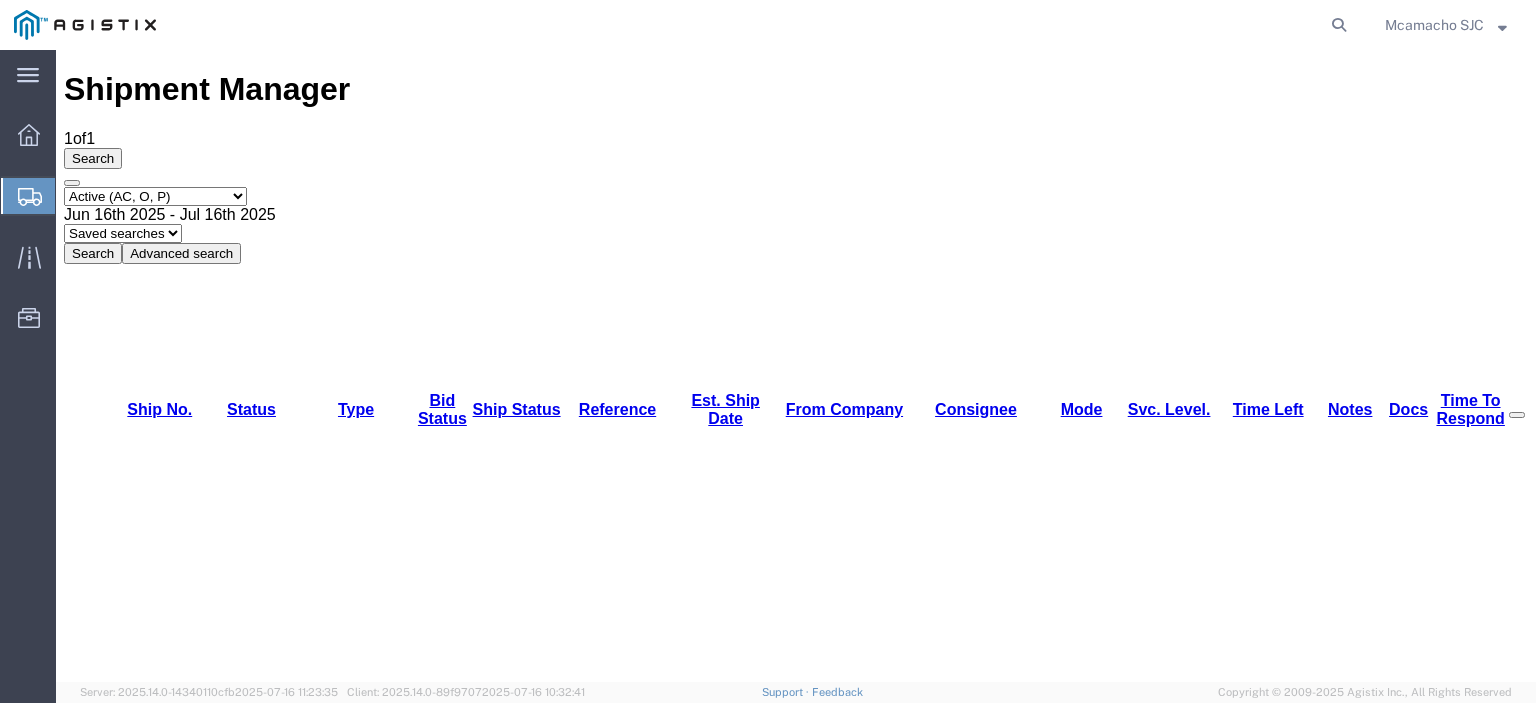 click on "[SHIPMENT_ID]" at bounding box center [163, 1148] 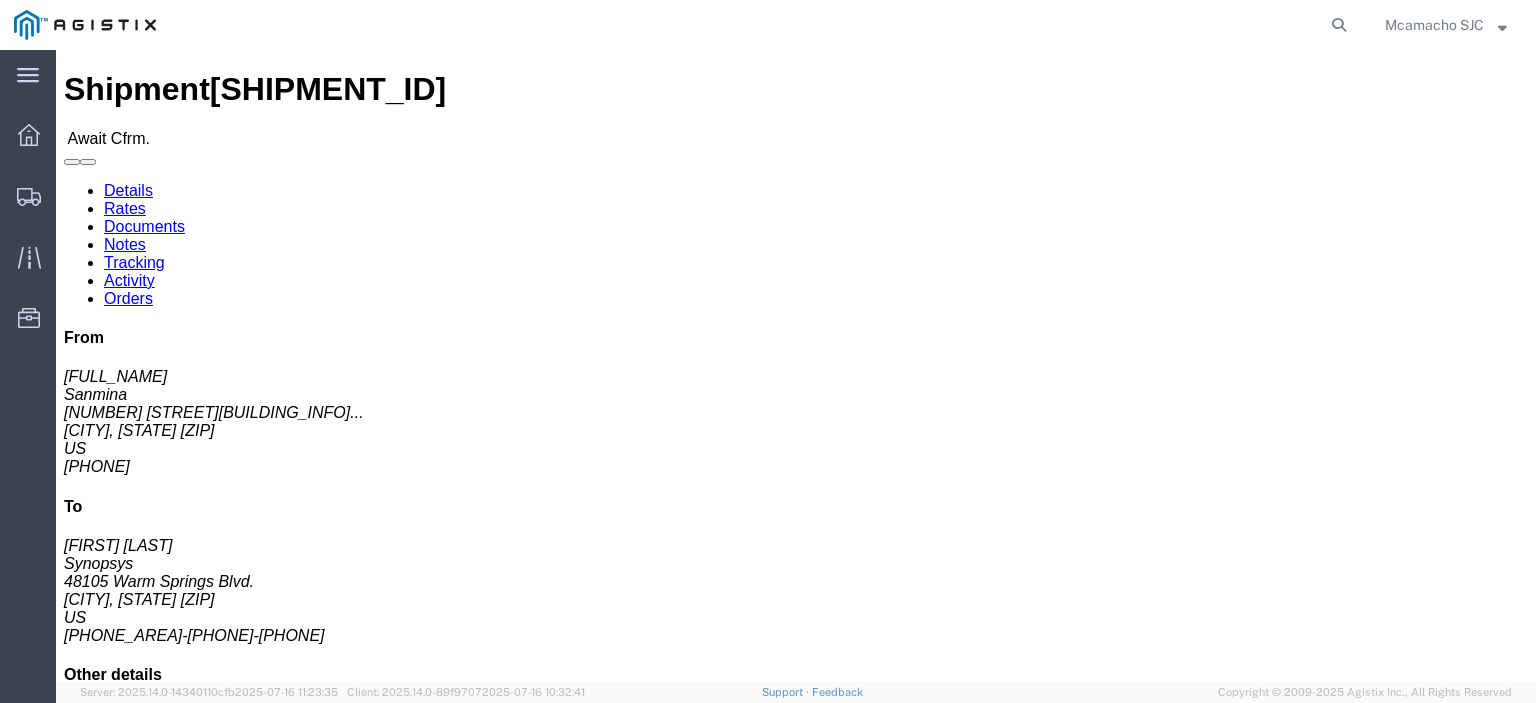 click on "Confirm" 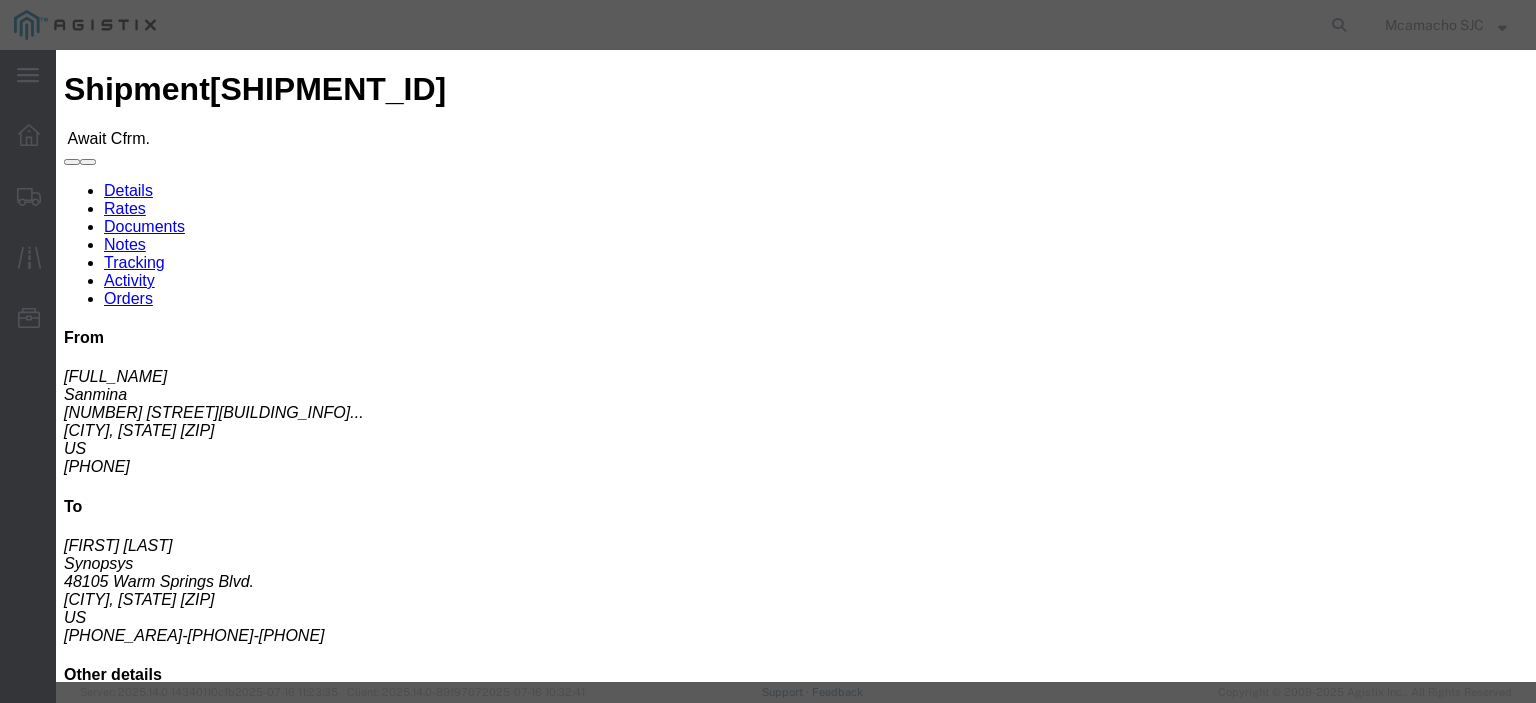 click 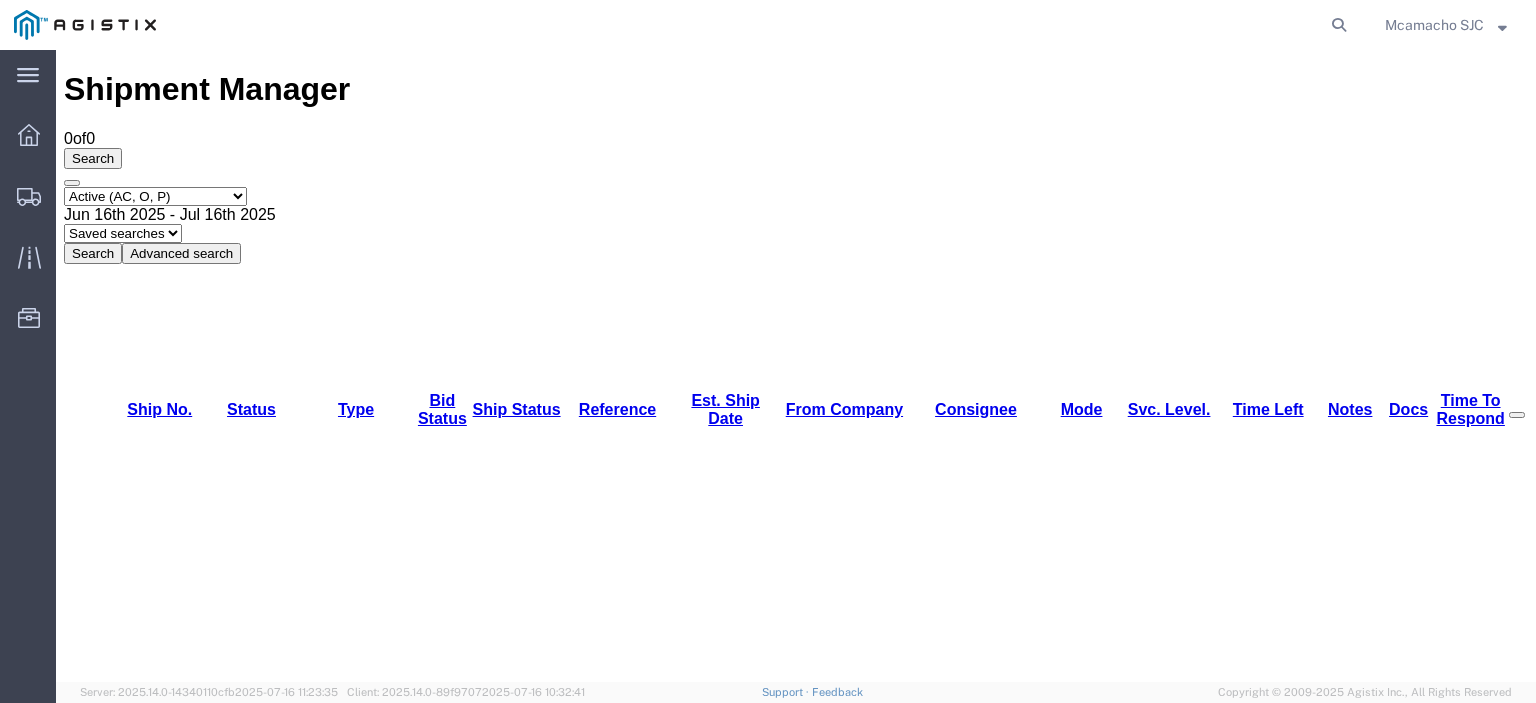 click on "Select status
Active (AC, O, P) All Approved Awaiting Confirmation (AC) Booked Canceled Closed Delivered Denied Expired Ignored Lost On Hold Open (O) Partial Delivery Pending (P) Shipped Withdrawn" at bounding box center [155, 196] 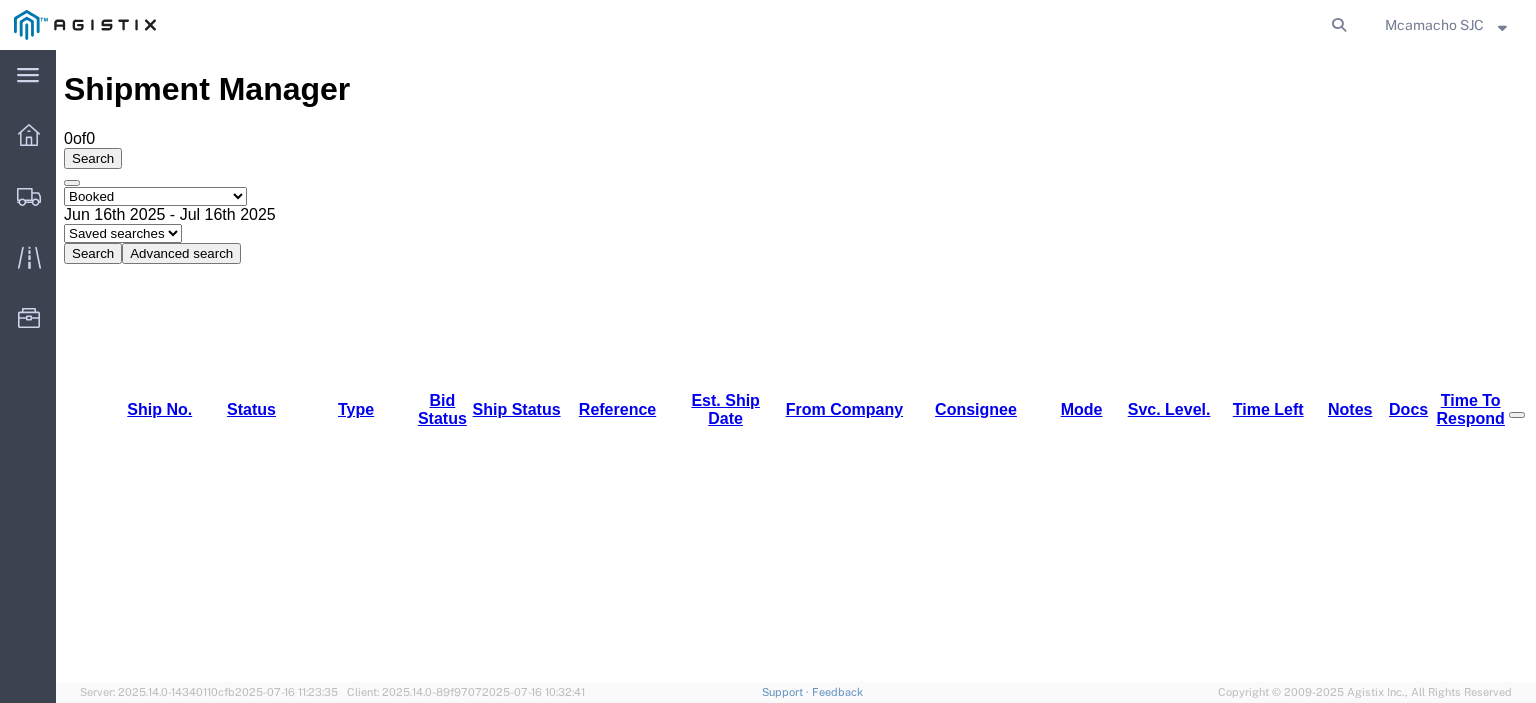 click on "Select status
Active (AC, O, P) All Approved Awaiting Confirmation (AC) Booked Canceled Closed Delivered Denied Expired Ignored Lost On Hold Open (O) Partial Delivery Pending (P) Shipped Withdrawn" at bounding box center (155, 196) 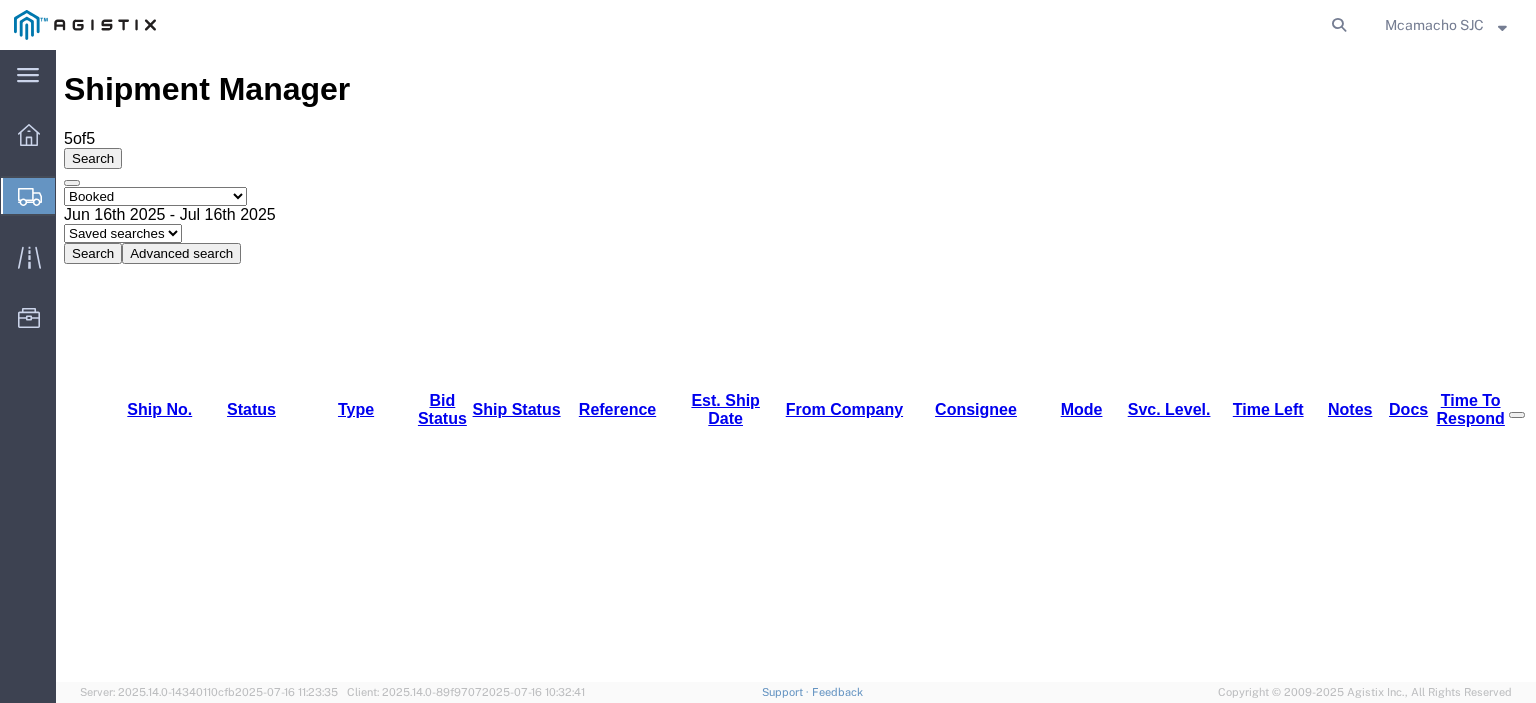 click on "[SHIPMENT_ID]" at bounding box center [159, 1148] 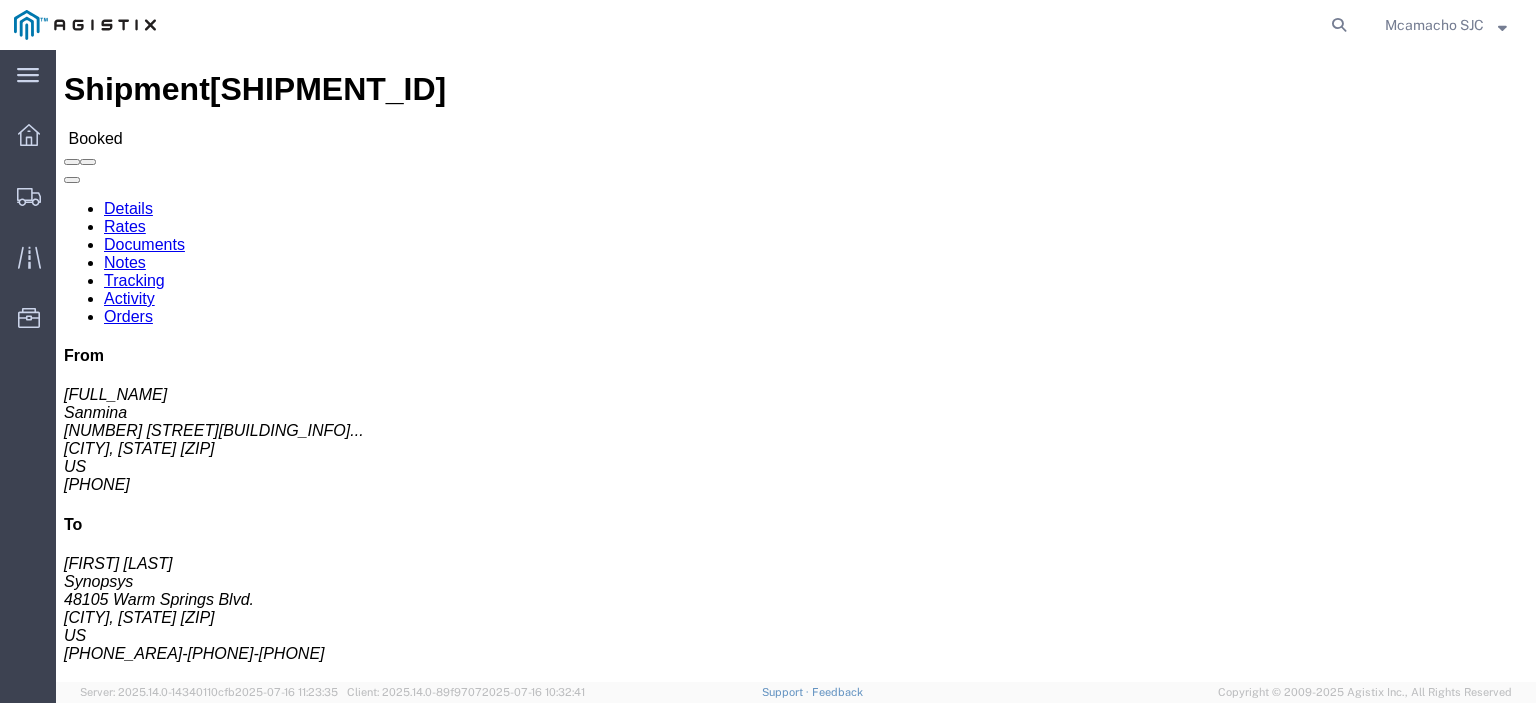 click on "Tracking" 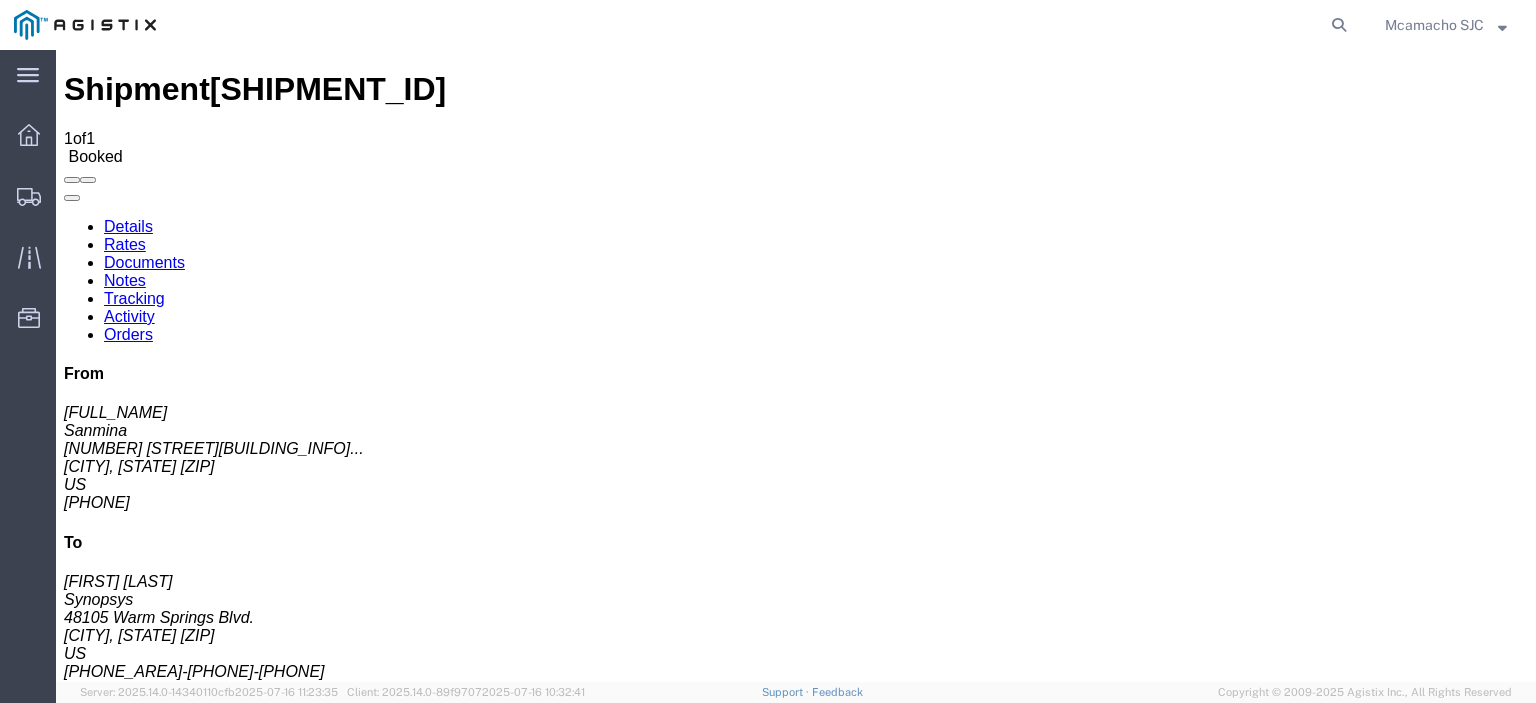 click on "Add New Tracking" at bounding box center [229, 1173] 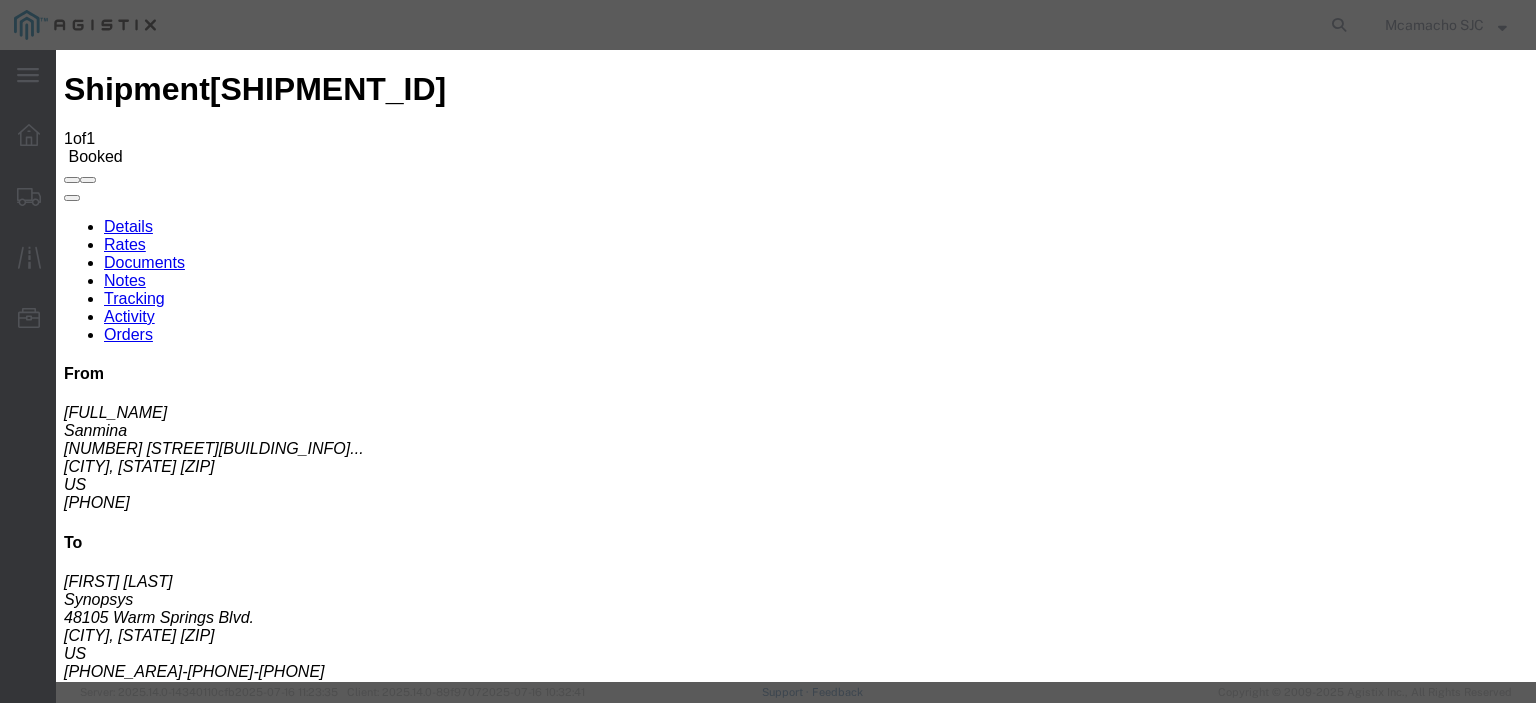type on "07/16/2025" 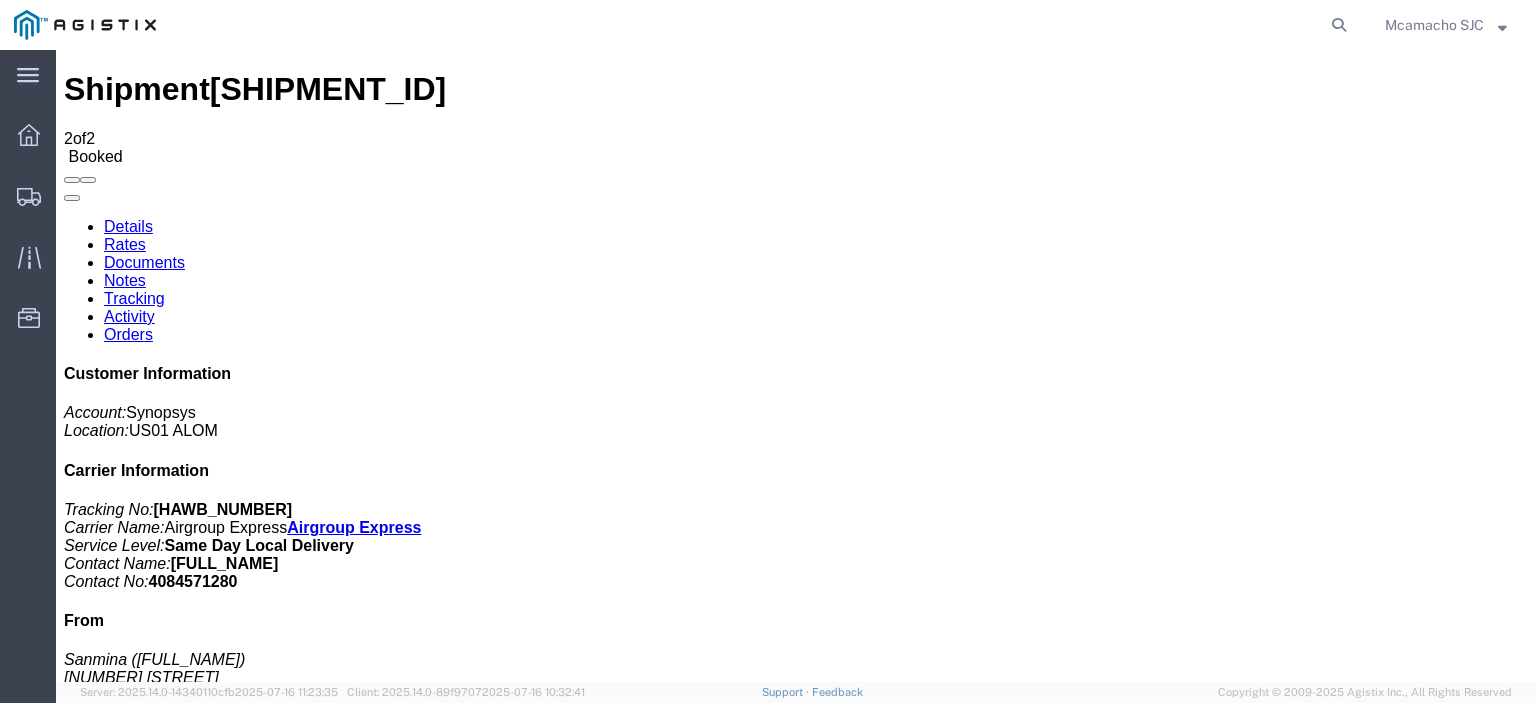 click on "Documents" at bounding box center (144, 262) 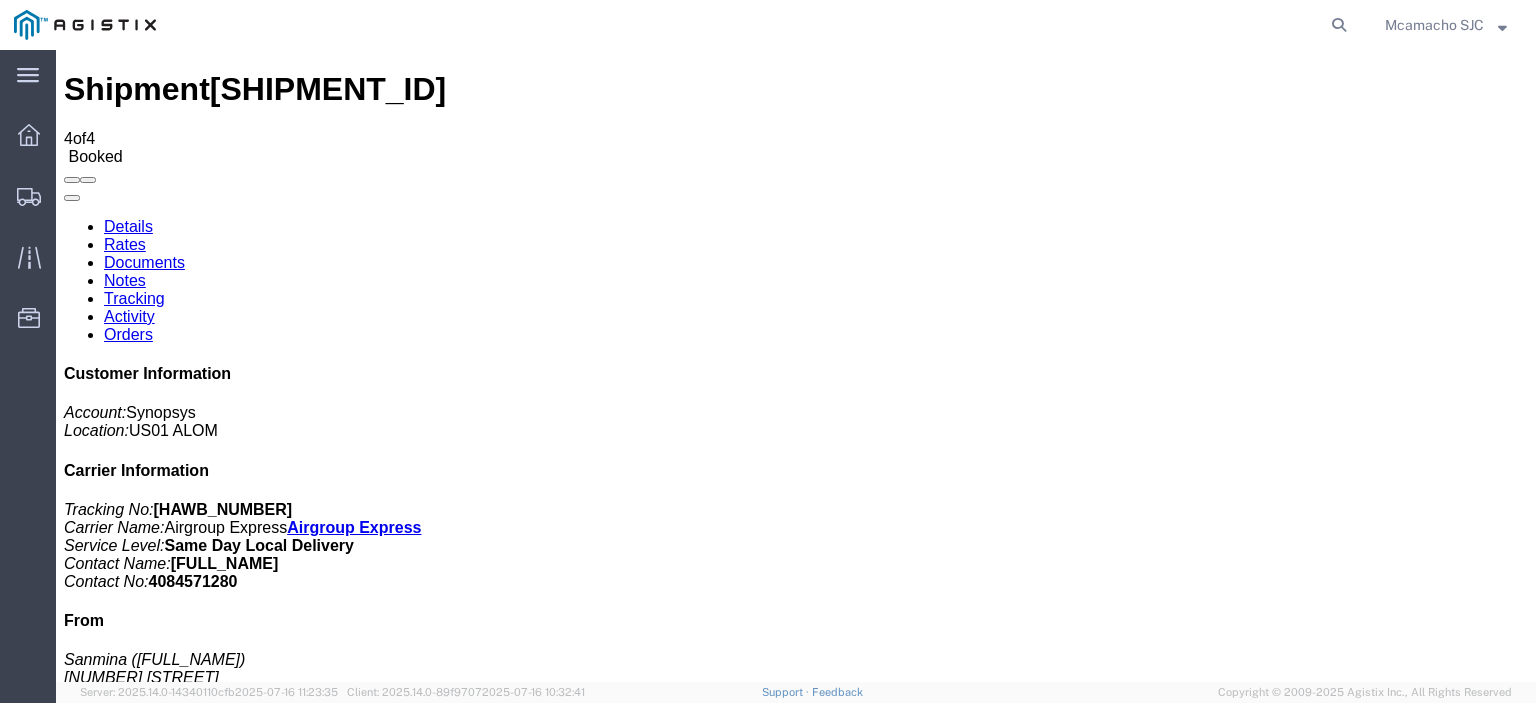 click on "Attach Documents" at bounding box center [126, 1153] 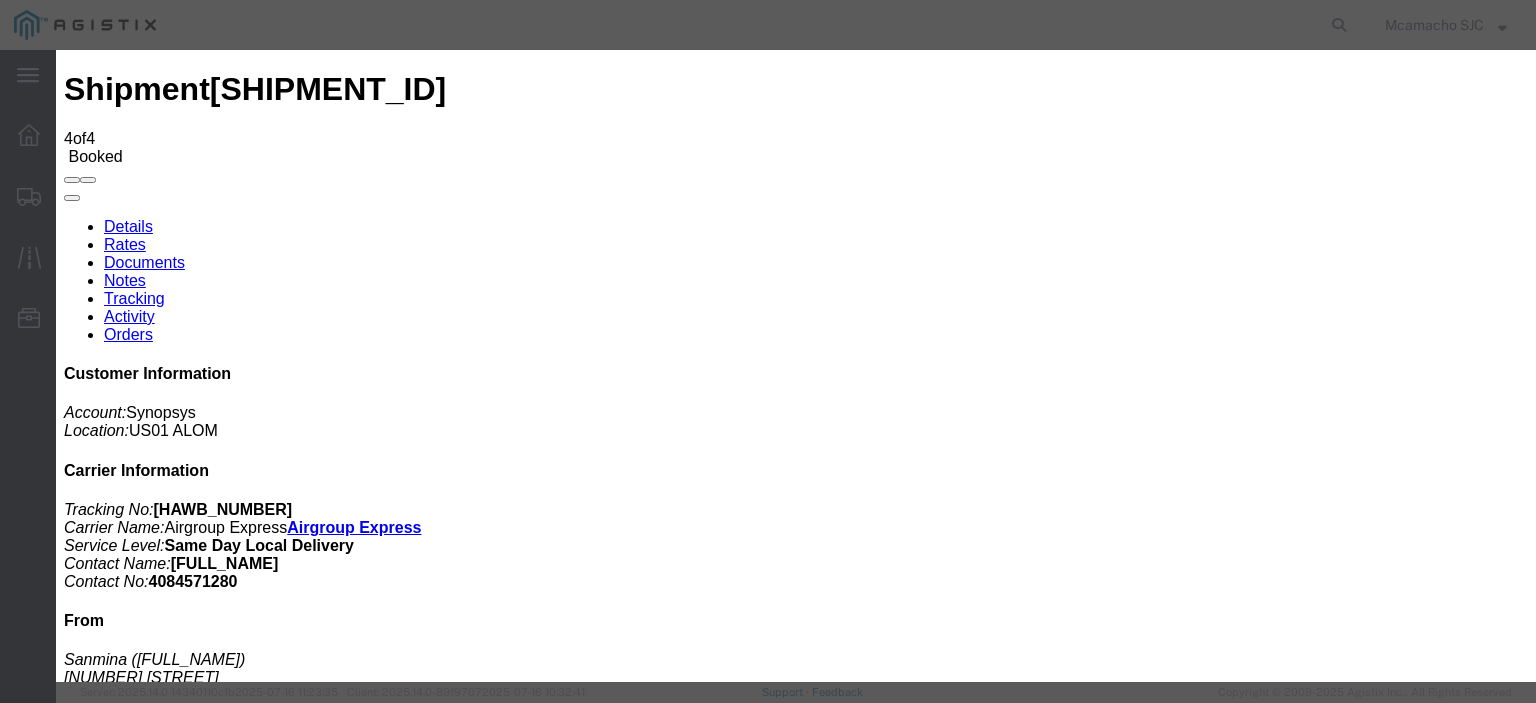 click on "Browse" at bounding box center [94, 1874] 